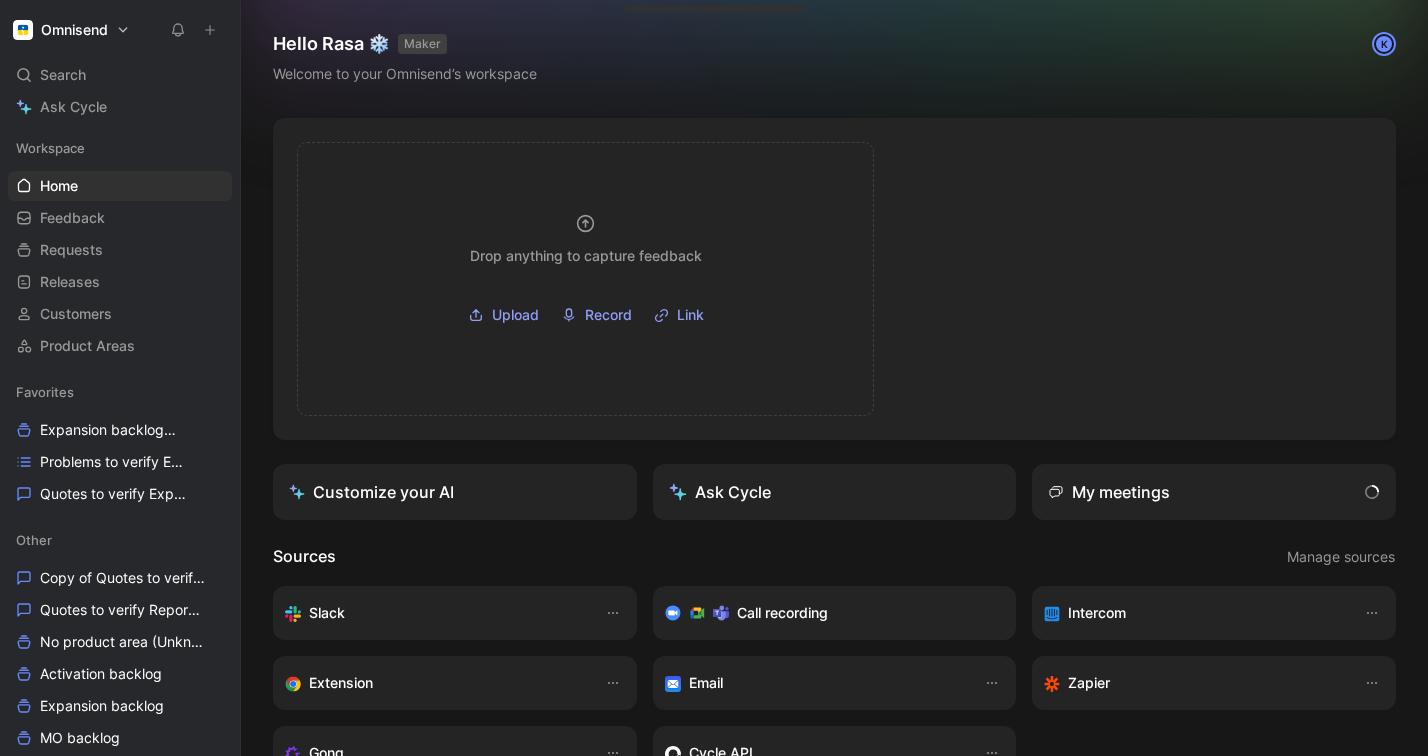 scroll, scrollTop: 0, scrollLeft: 0, axis: both 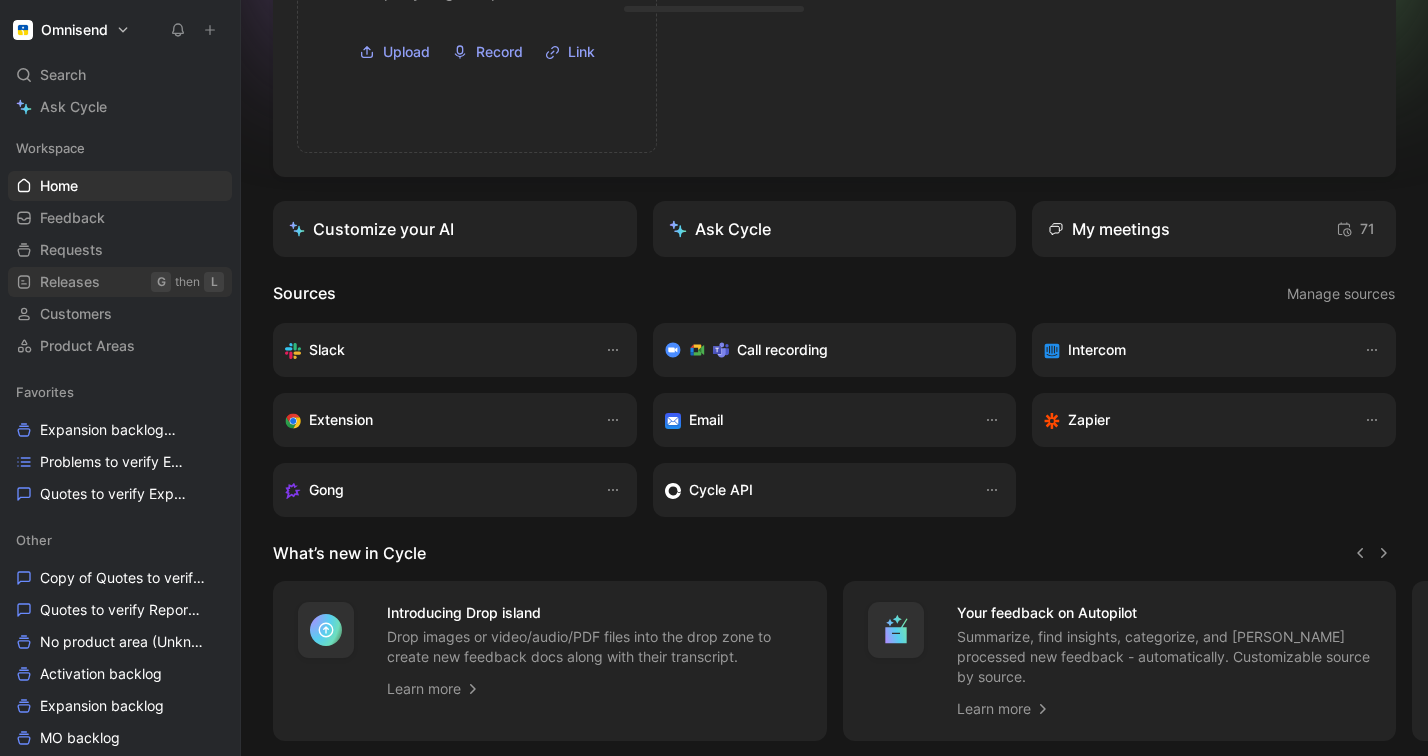 click on "Releases" at bounding box center [70, 282] 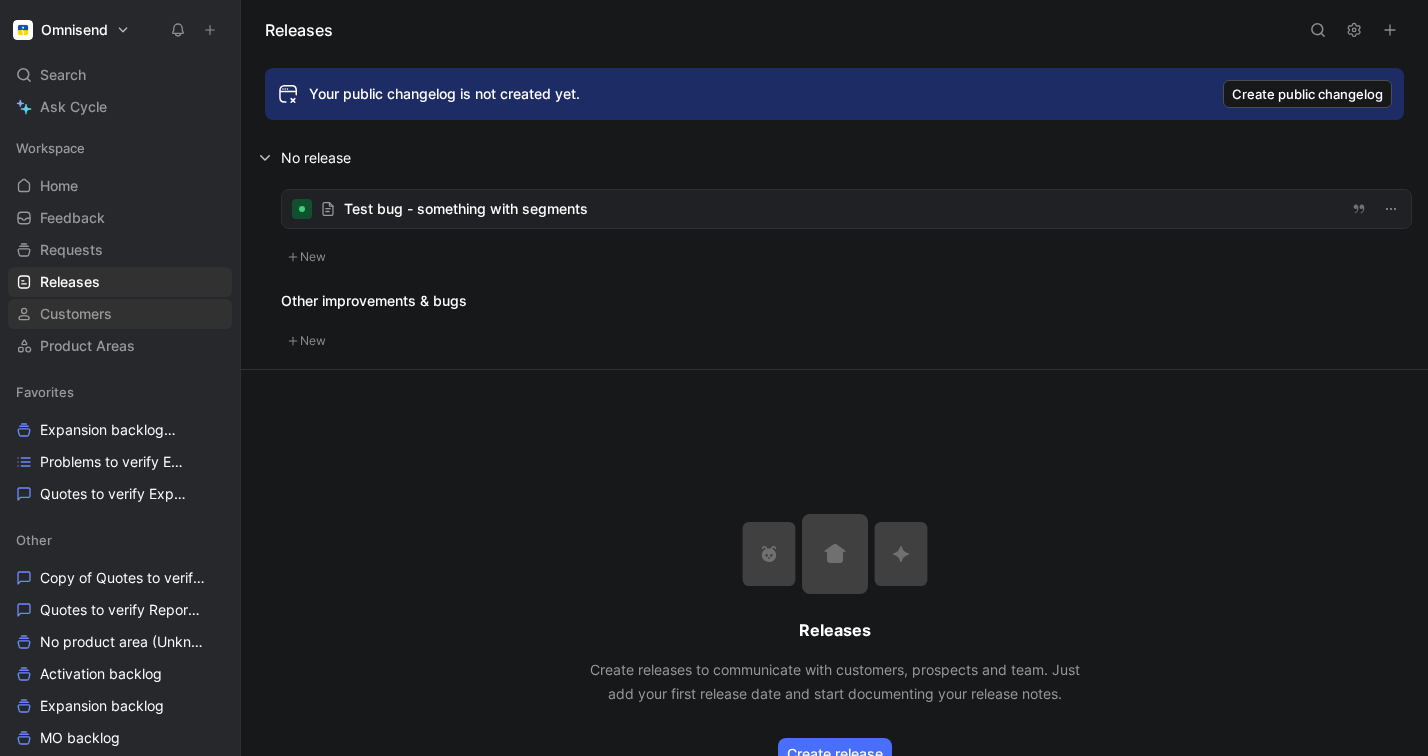 click on "Customers" at bounding box center [76, 314] 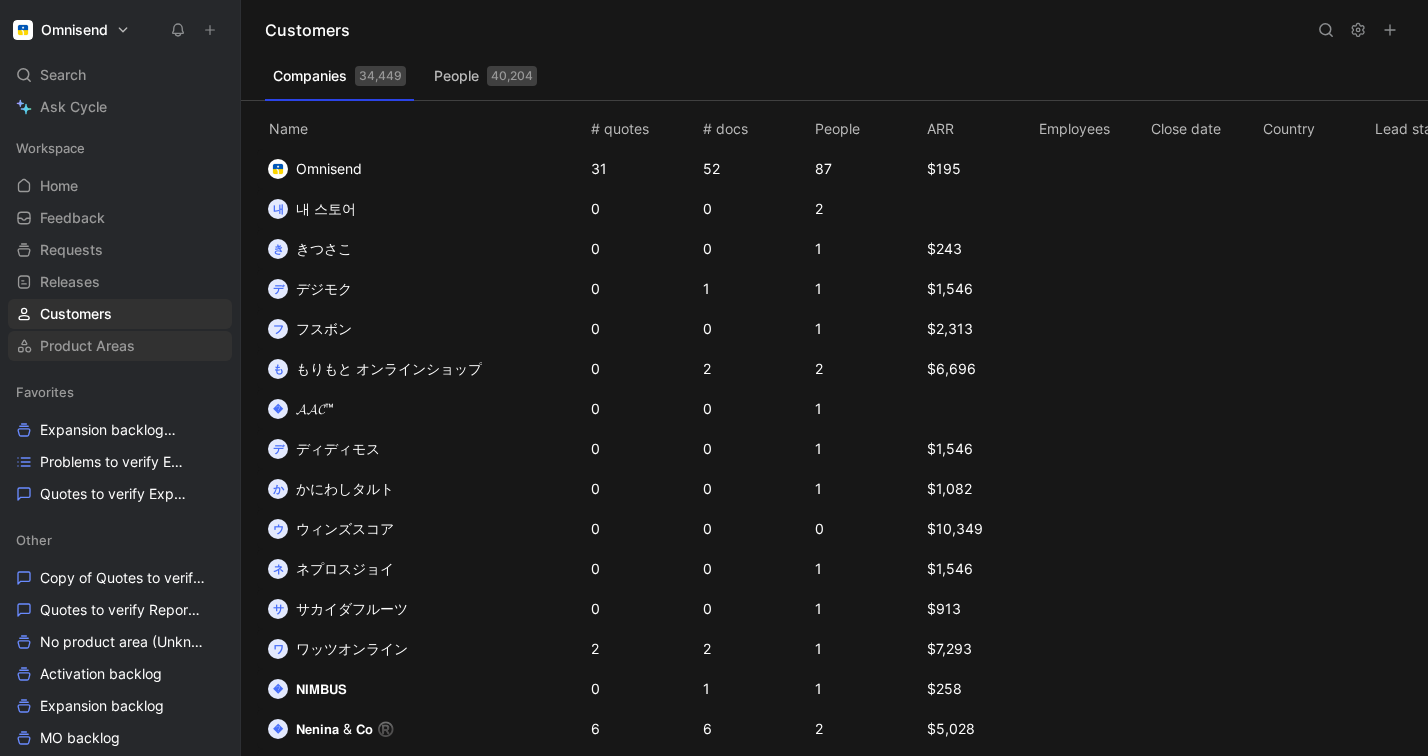 click on "Product Areas" at bounding box center (87, 346) 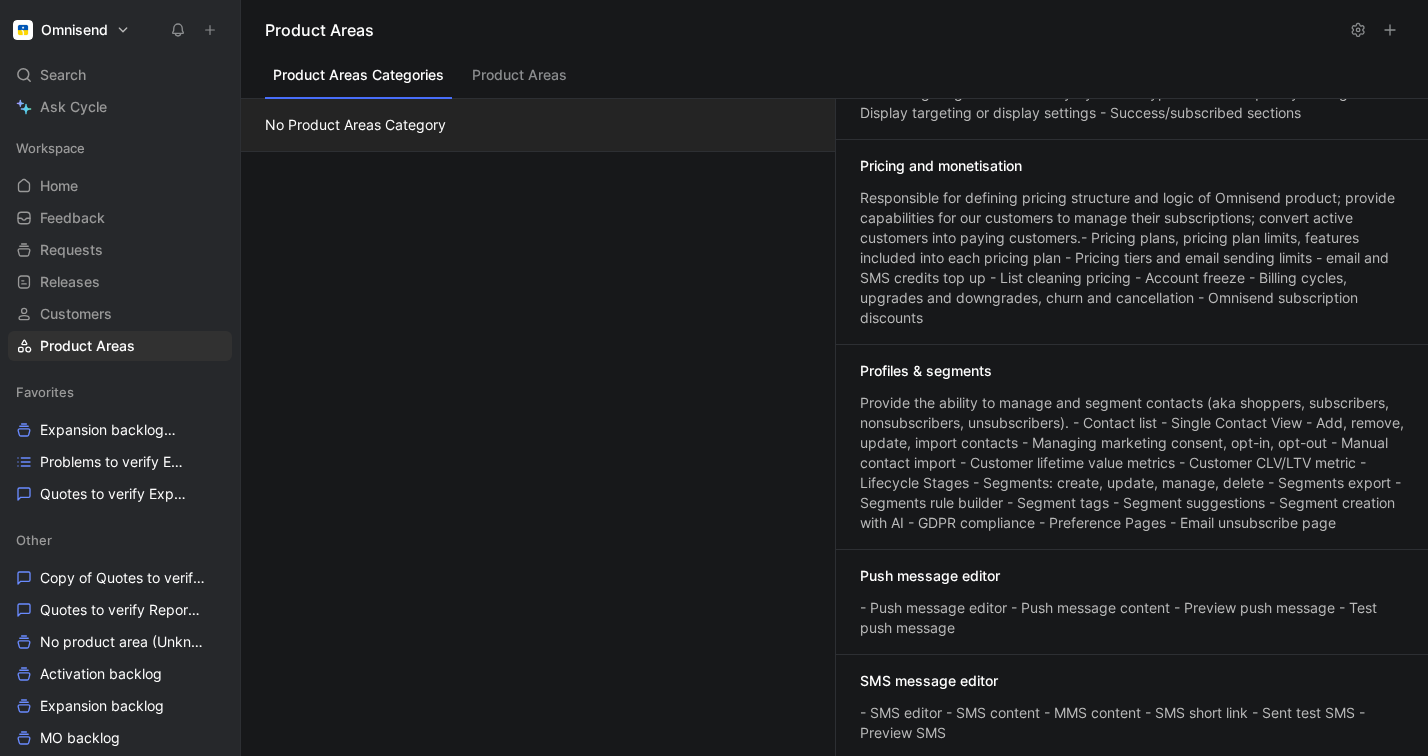 scroll, scrollTop: 2045, scrollLeft: 0, axis: vertical 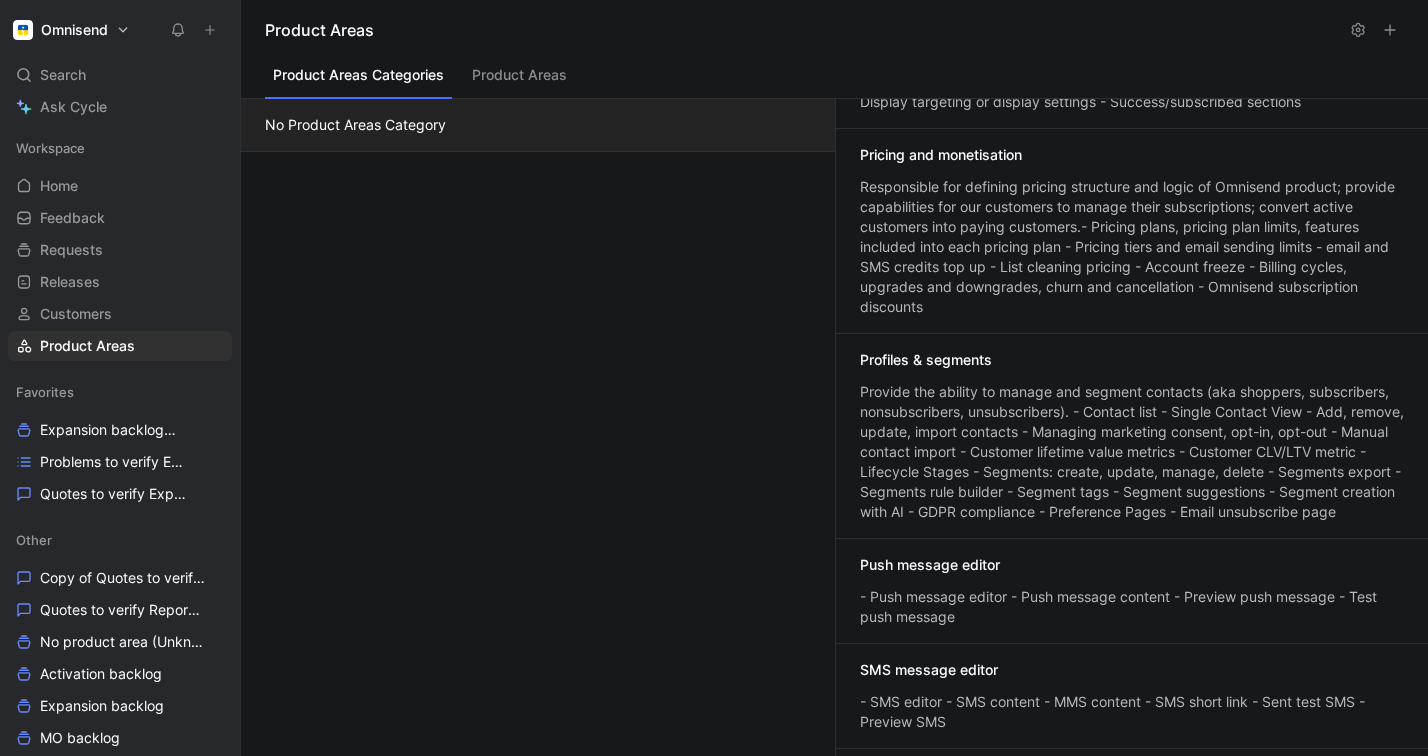 click on "Pricing and monetisation" at bounding box center [941, 155] 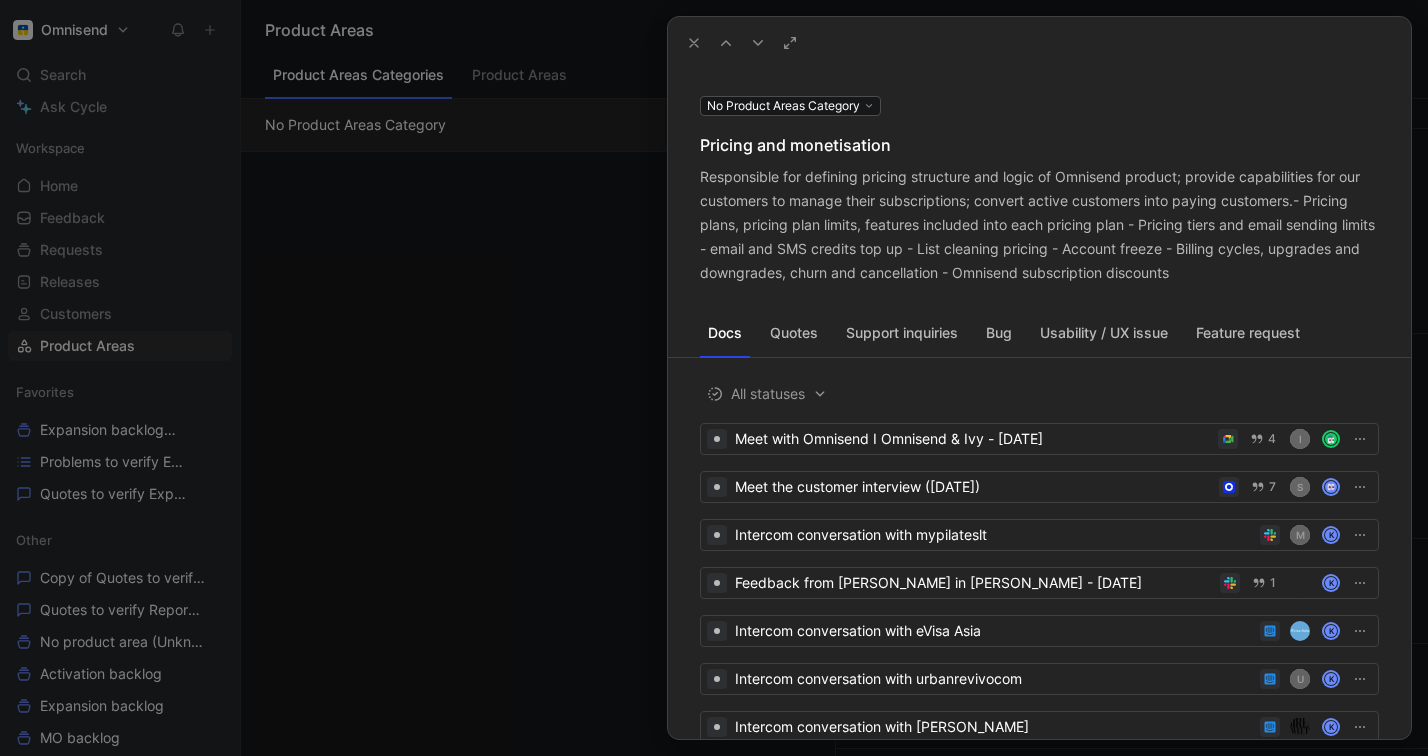 click 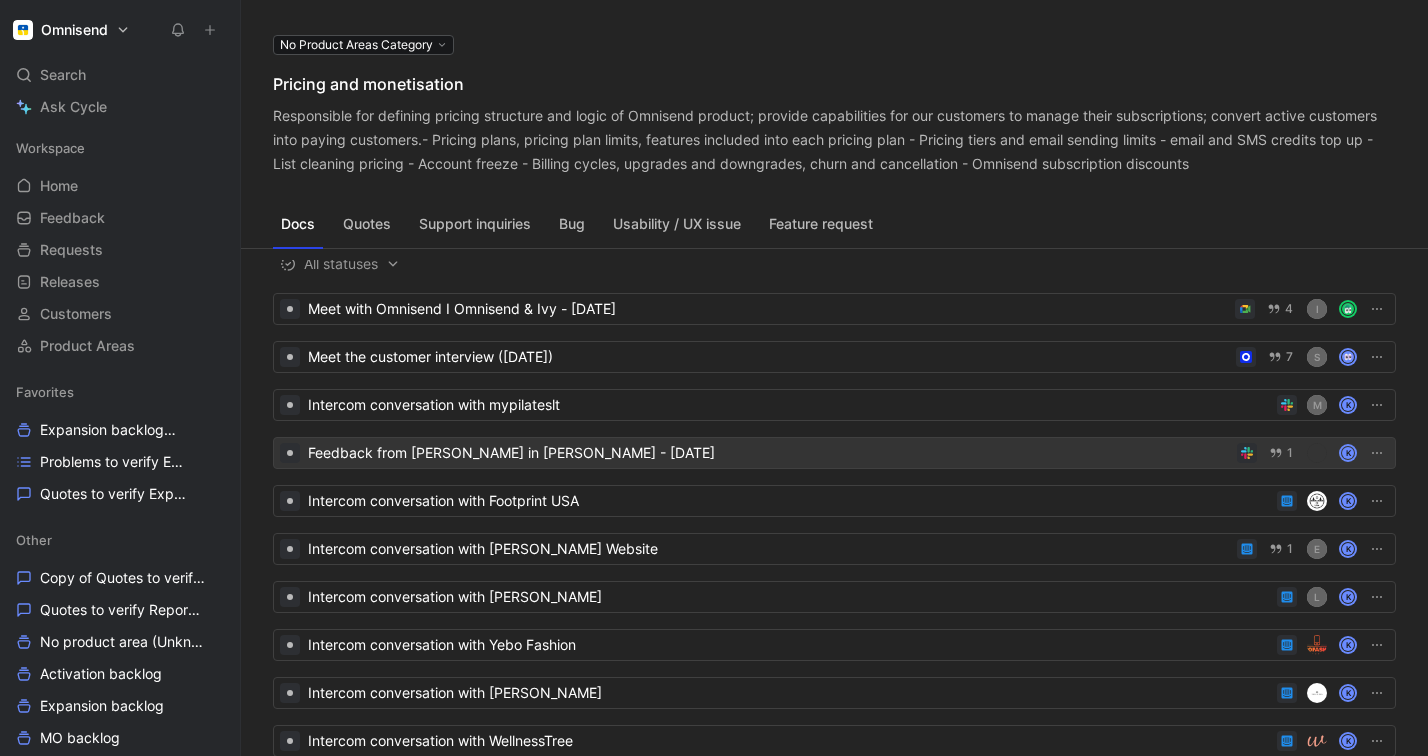 scroll, scrollTop: 0, scrollLeft: 0, axis: both 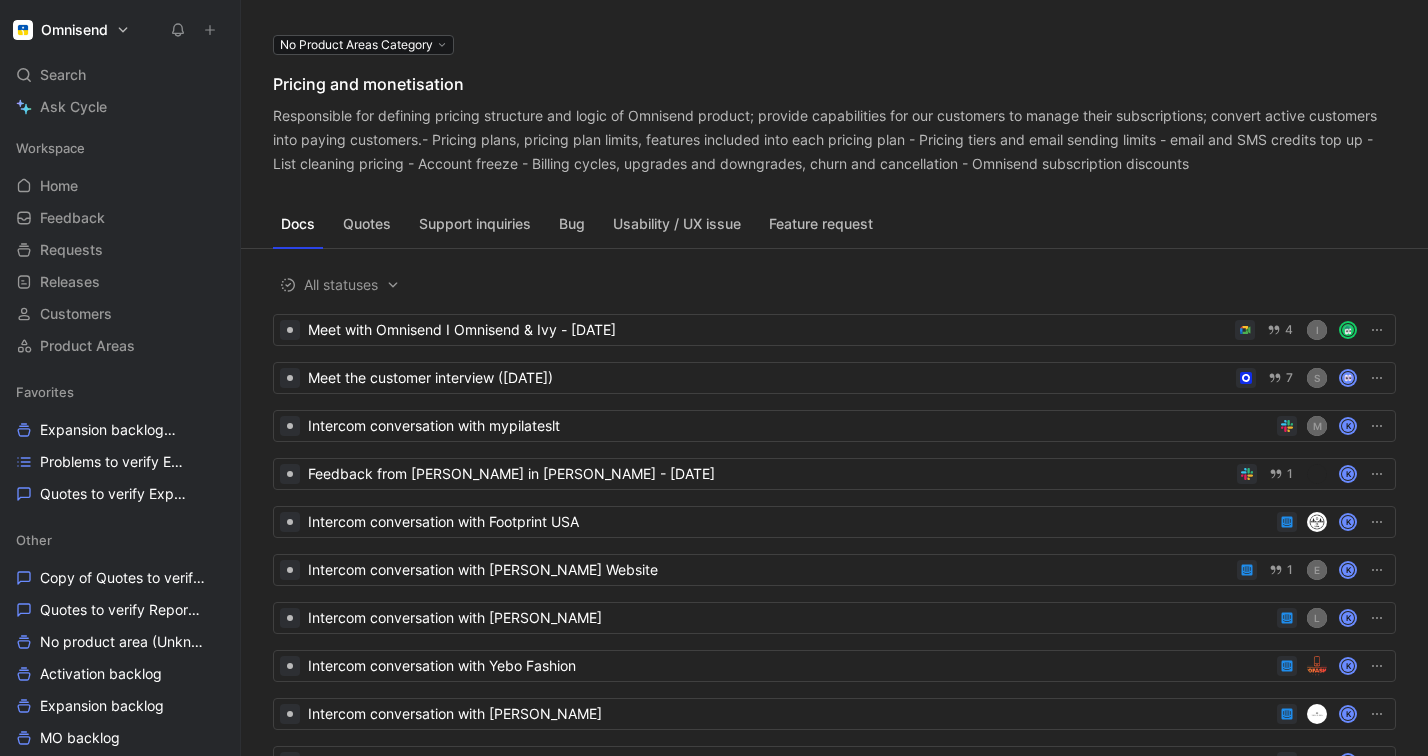 click on "Docs Quotes Support inquiries Bug Usability / UX issue Feature request All statuses Meet with Omnisend I Omnisend & Ivy - [DATE] 4 I Meet the customer interview ([DATE]) 7 S Intercom conversation with mypilateslt m K Feedback from [PERSON_NAME] in [PERSON_NAME] - [DATE] 1 K Intercom conversation with Footprint USA K Intercom conversation with EZVIZ Website 1 E K Intercom conversation with [PERSON_NAME] Nectar L K Intercom conversation with Yebo Fashion K Intercom conversation with [PERSON_NAME] K Intercom conversation with WellnessTree K Intercom conversation with [PERSON_NAME] There K Intercom conversation with urbanrevivocom u K Intercom conversation with RiSE K Intercom conversation with Ecigar4jp Inc 1 E K Intercom conversation with [PERSON_NAME] m K Intercom conversation with That Gilded Lining T K Intercom conversation with TheArtsyBox K Intercom conversation with Nordic K Intercom conversation with [PERSON_NAME] Intercom conversation with Truu Skin K" at bounding box center [834, 466] 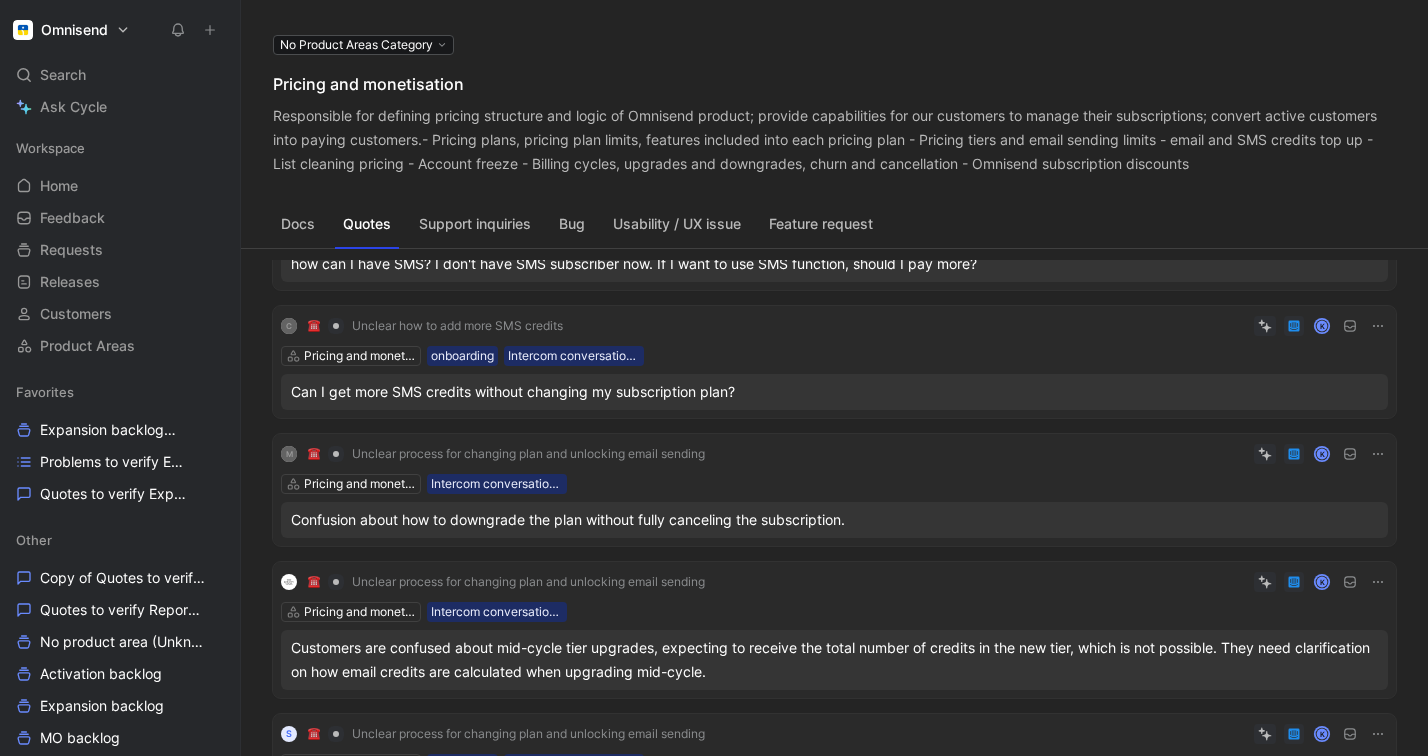 scroll, scrollTop: 970, scrollLeft: 0, axis: vertical 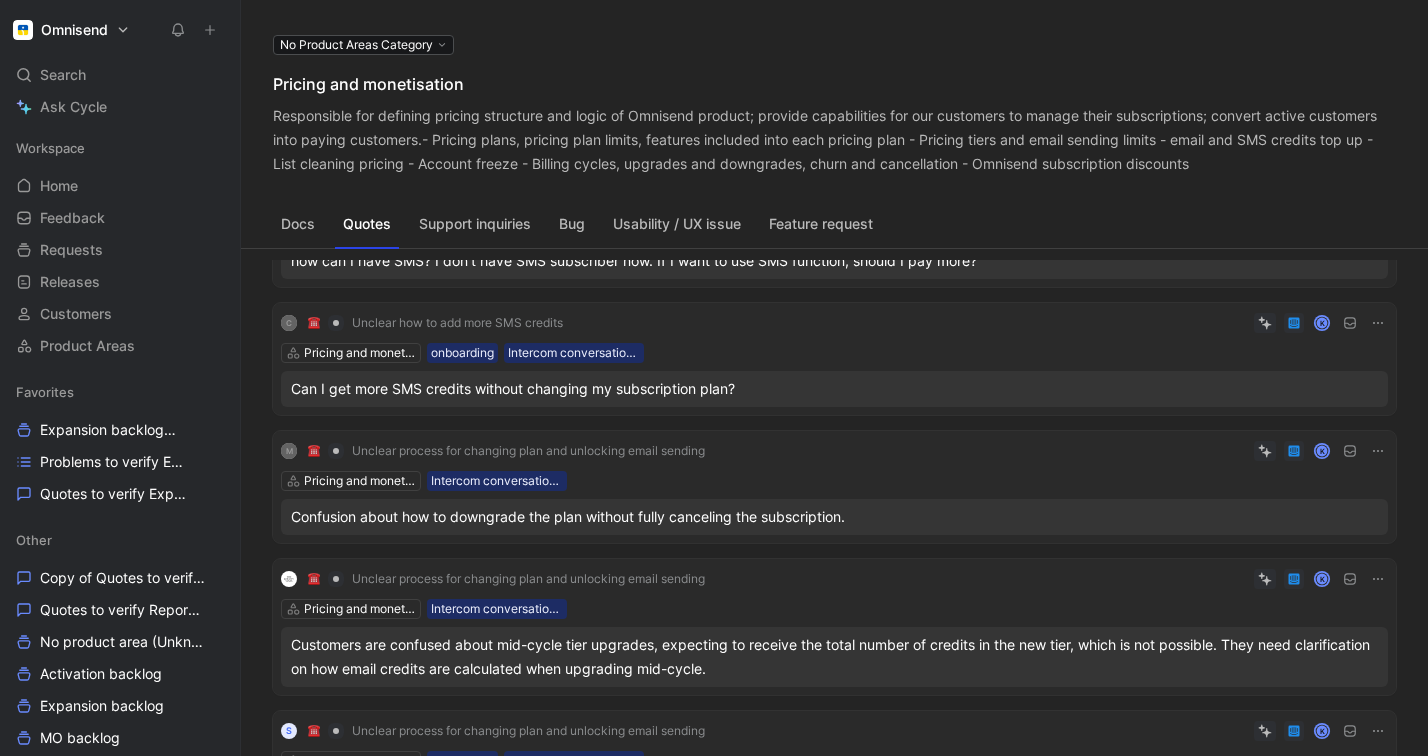 click 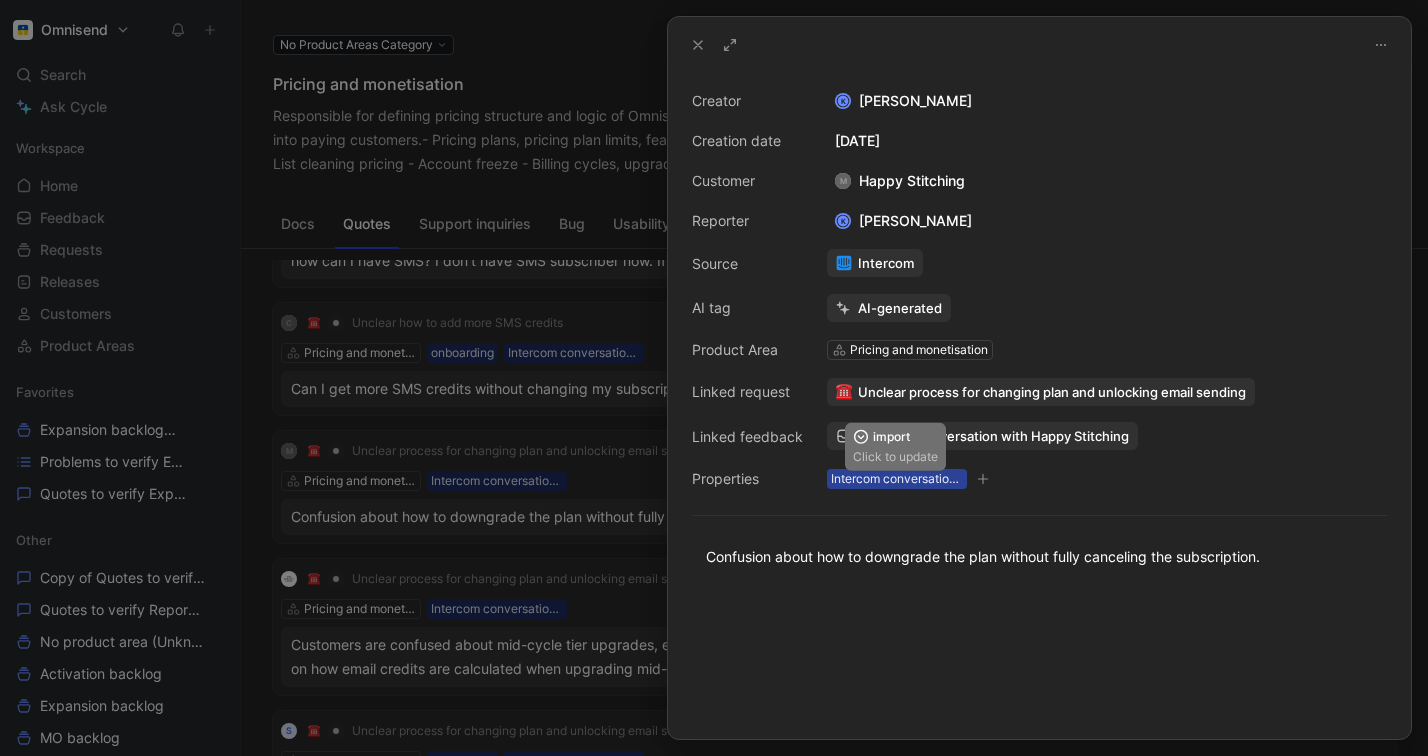 click on "Intercom conversation list between 25_06_16-06_24 paying brands 250625 - Conversation data 1 [DATE] 10:00" at bounding box center (897, 479) 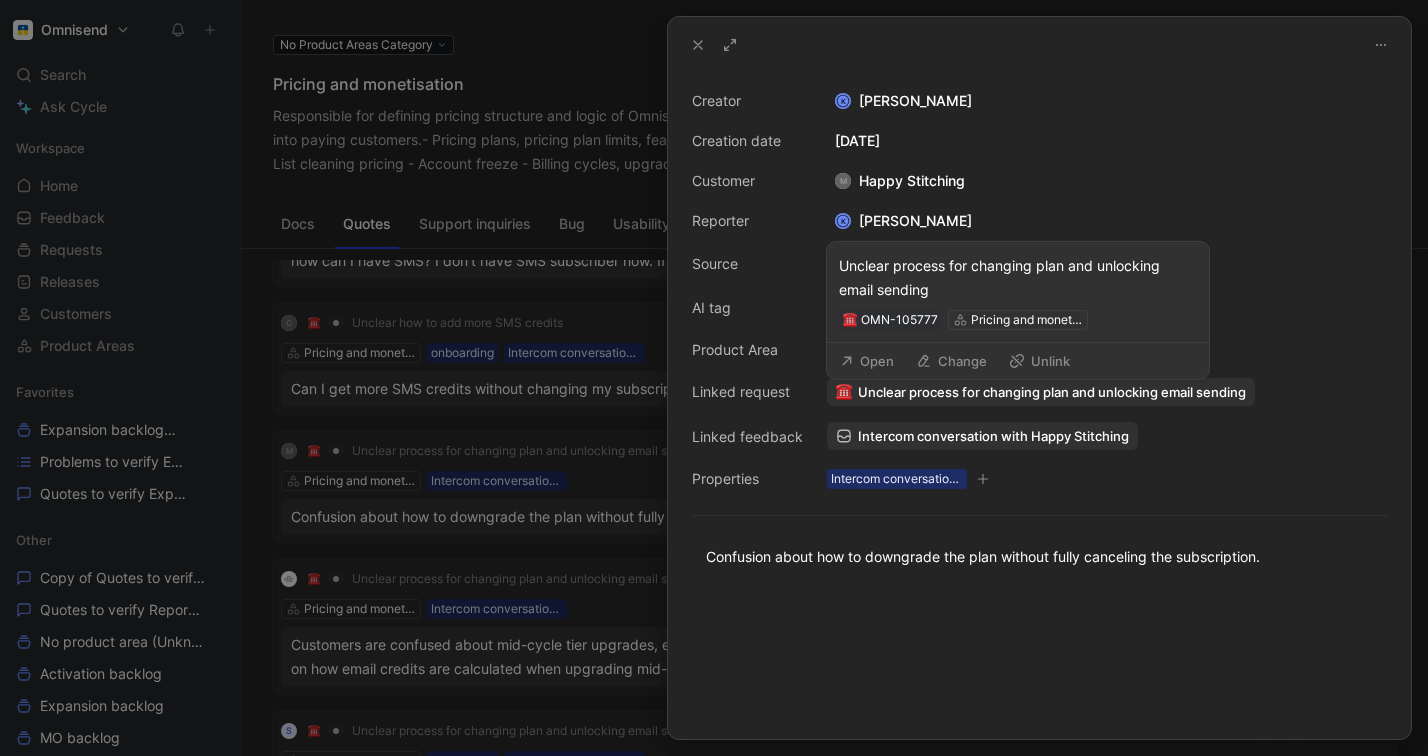 click on "Linked request" at bounding box center (747, 392) 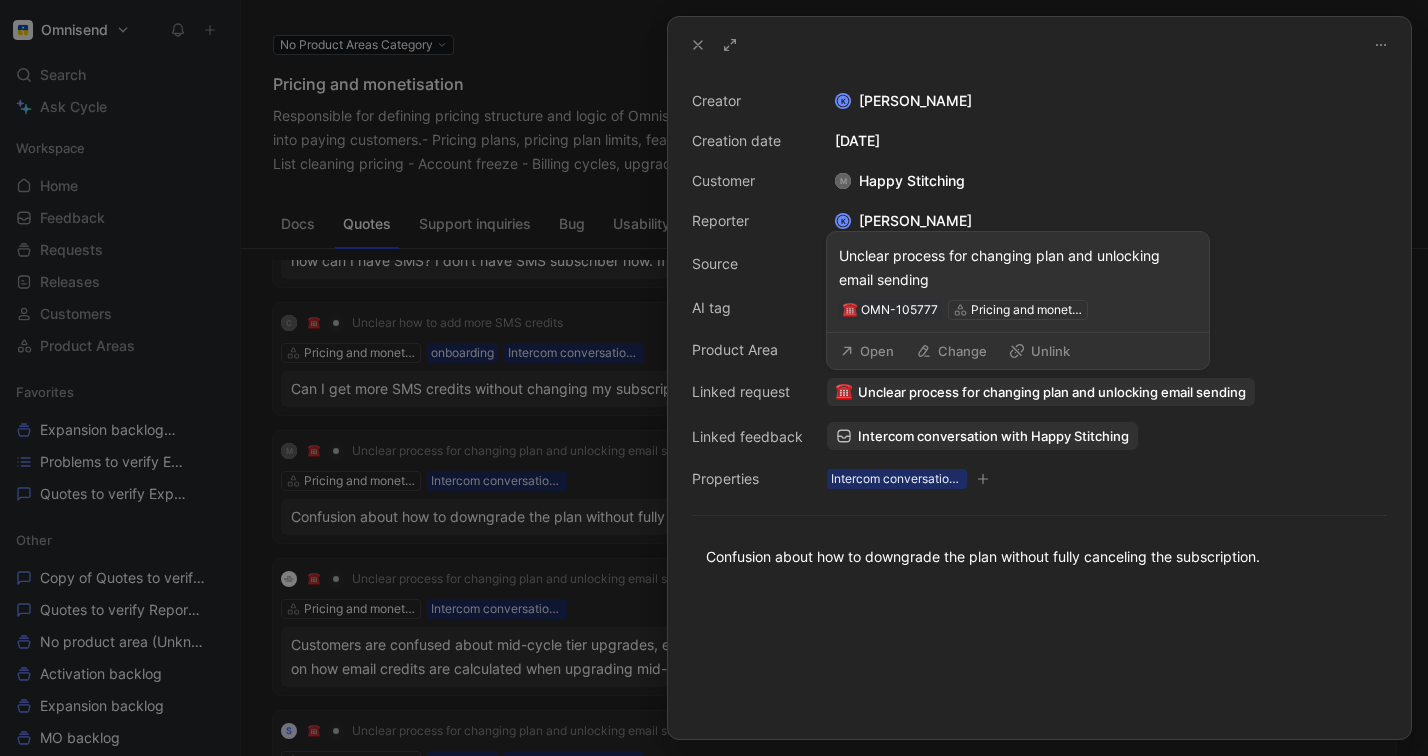 click on "Unclear process for changing plan and unlocking email sending" at bounding box center (1052, 392) 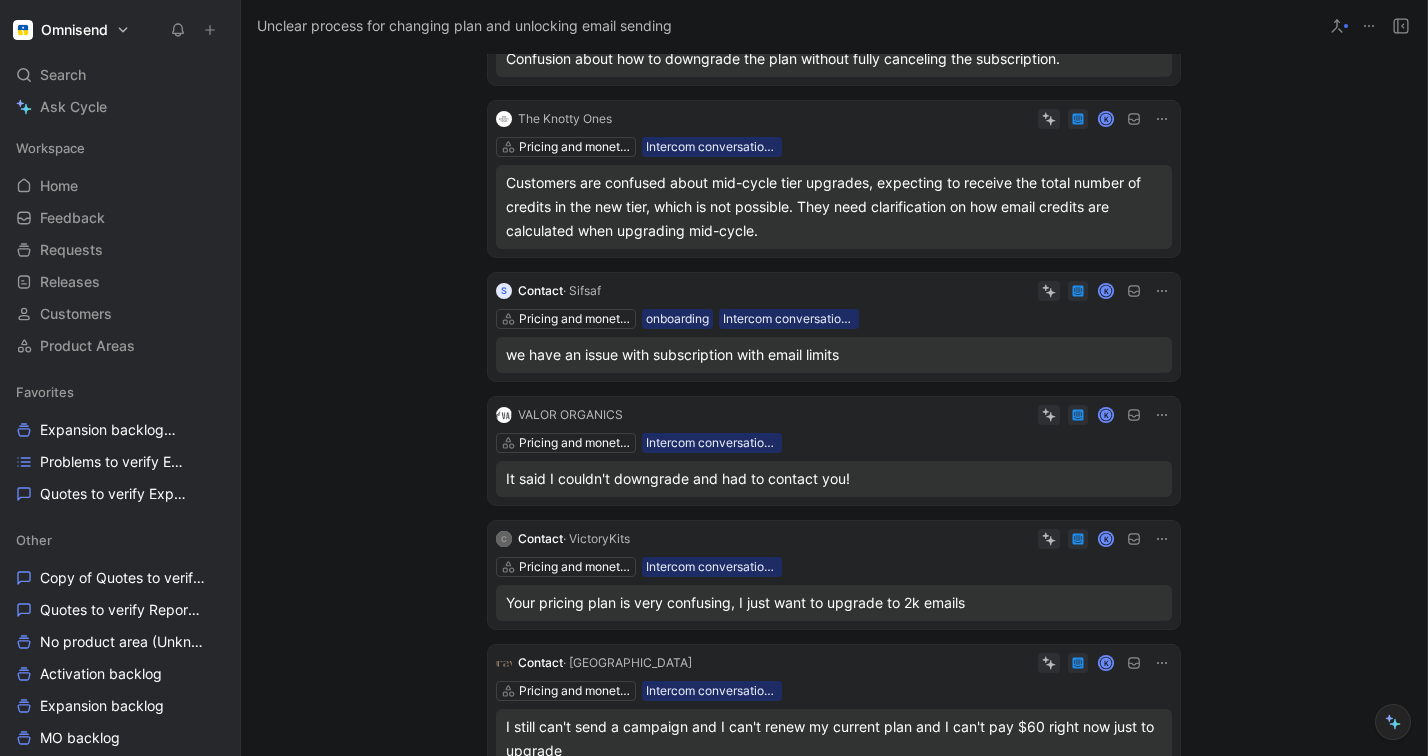 scroll, scrollTop: 296, scrollLeft: 0, axis: vertical 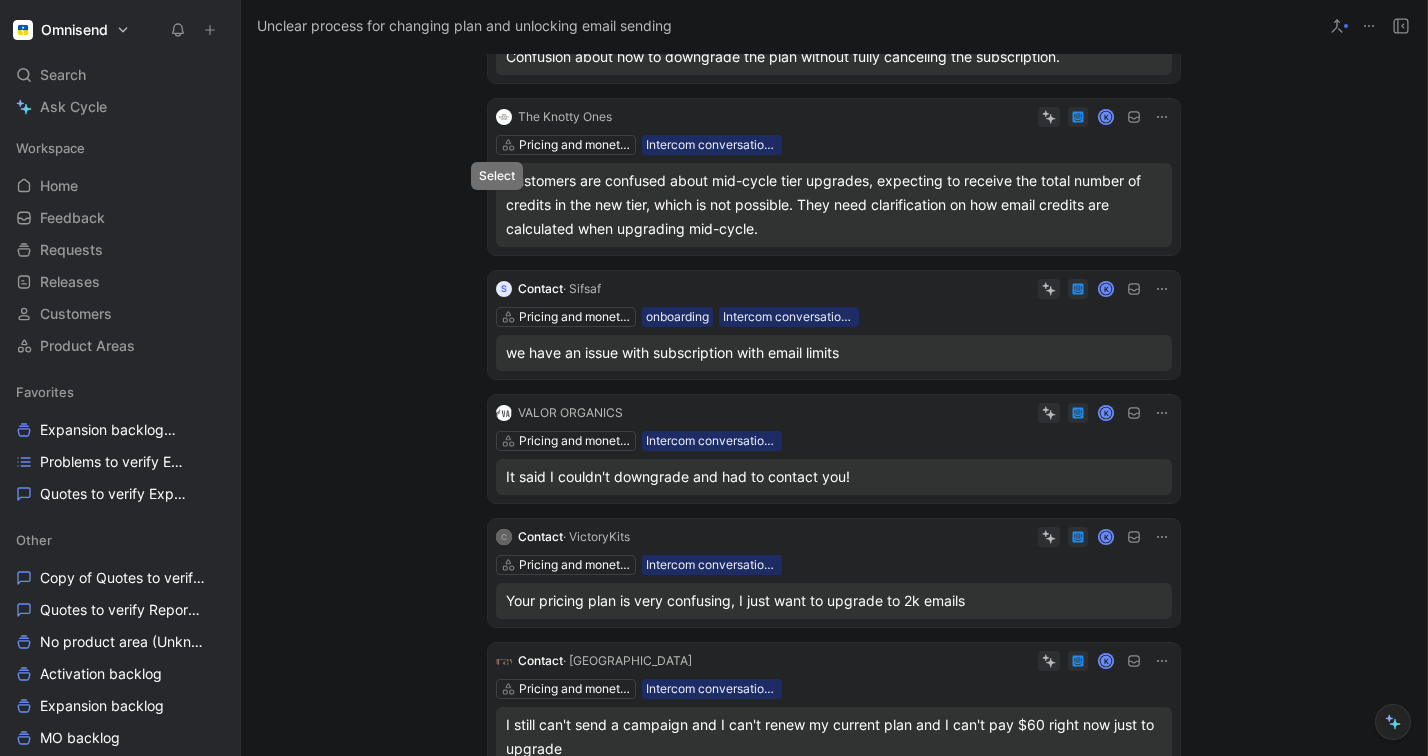click 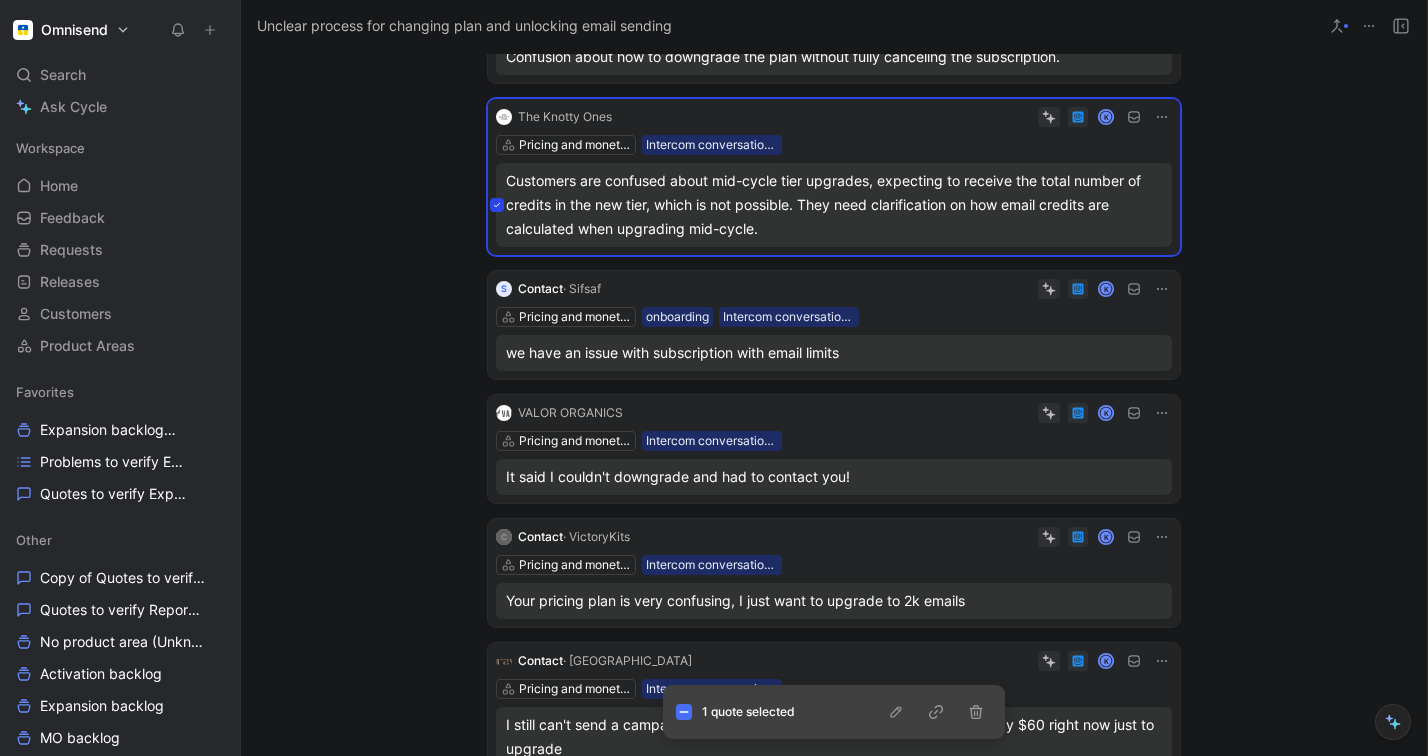 click on "Quotes 12 8 recommended quotes M Happy Stitching K Pricing and monetisation Intercom conversation list between 25_06_16-06_24 paying brands 250625 - Conversation data 1 [DATE] 10:00 Confusion about how to downgrade the plan without fully canceling the subscription. The Knotty Ones K Pricing and monetisation Intercom conversation list between 25_06_16-06_24 paying brands 250625 - Conversation data 2 [DATE] 10:02 Customers are confused about mid-cycle tier upgrades, expecting to receive the total number of credits in the new tier, which is not possible. They need clarification on how email credits are calculated when upgrading mid-cycle. S Contact  · Sifsaf K Pricing and monetisation onboarding Intercom conversation list between 25_06_16-06_24 paying brands 250625 - Conversation data 2 [DATE] 10:02 we have an issue with subscription with email limits VALOR ORGANICS K Pricing and monetisation It said I couldn't downgrade and had to contact you! C Contact  · VictoryKits K Pricing and monetisation K" at bounding box center [834, 675] 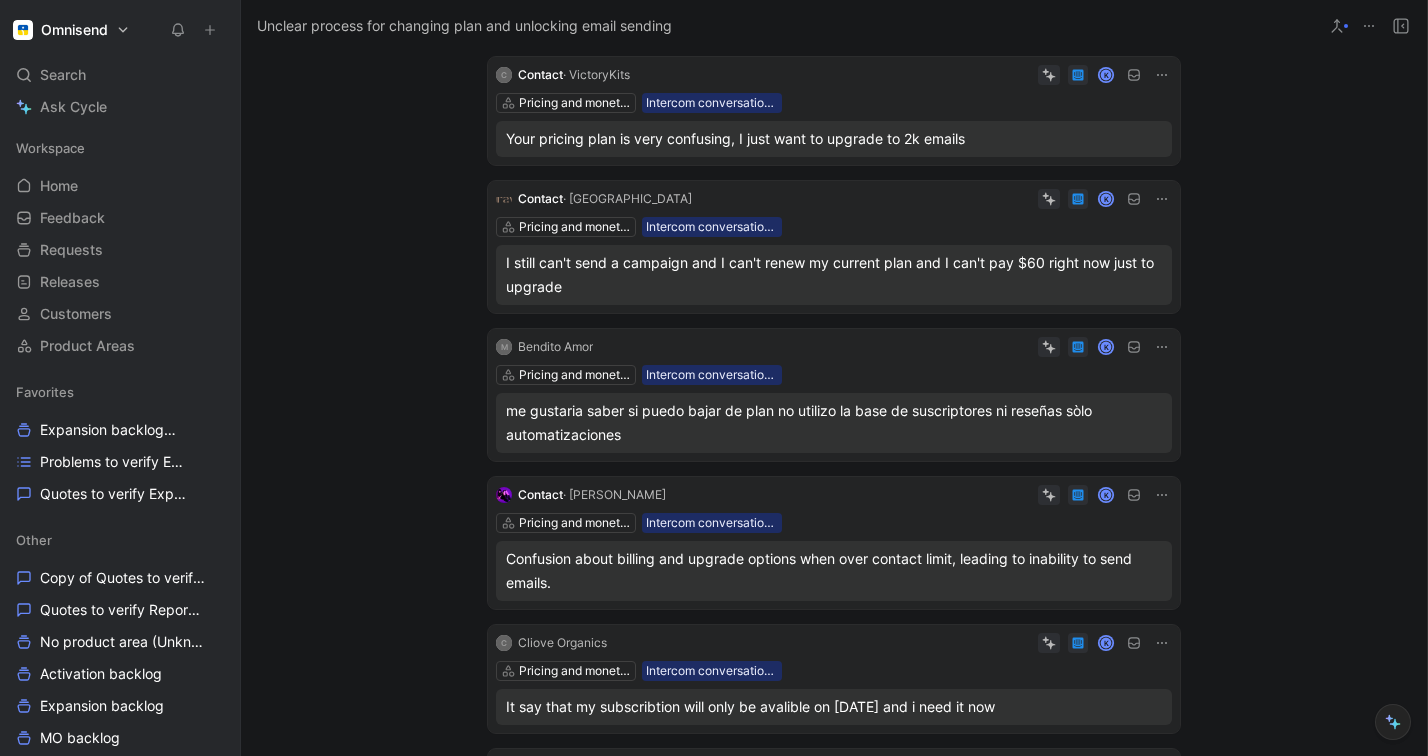 scroll, scrollTop: 753, scrollLeft: 0, axis: vertical 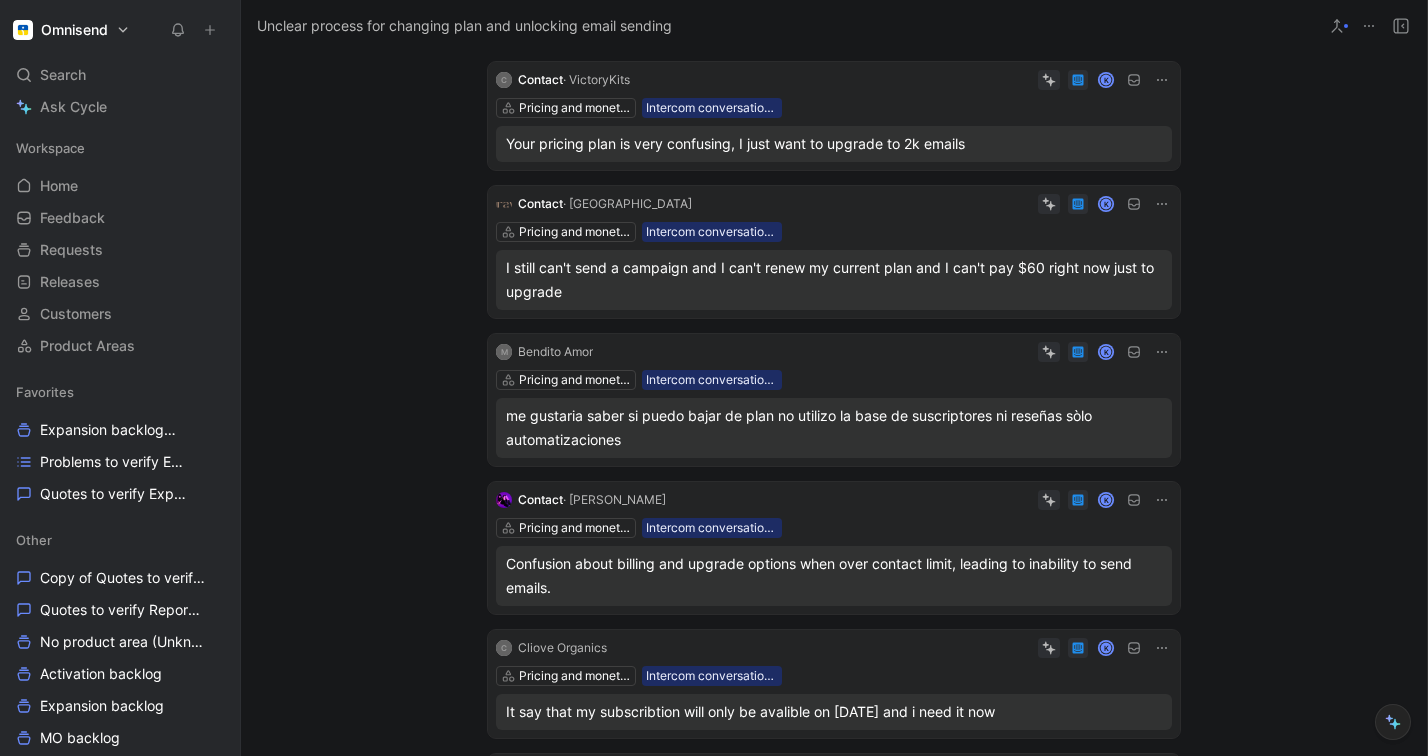 type 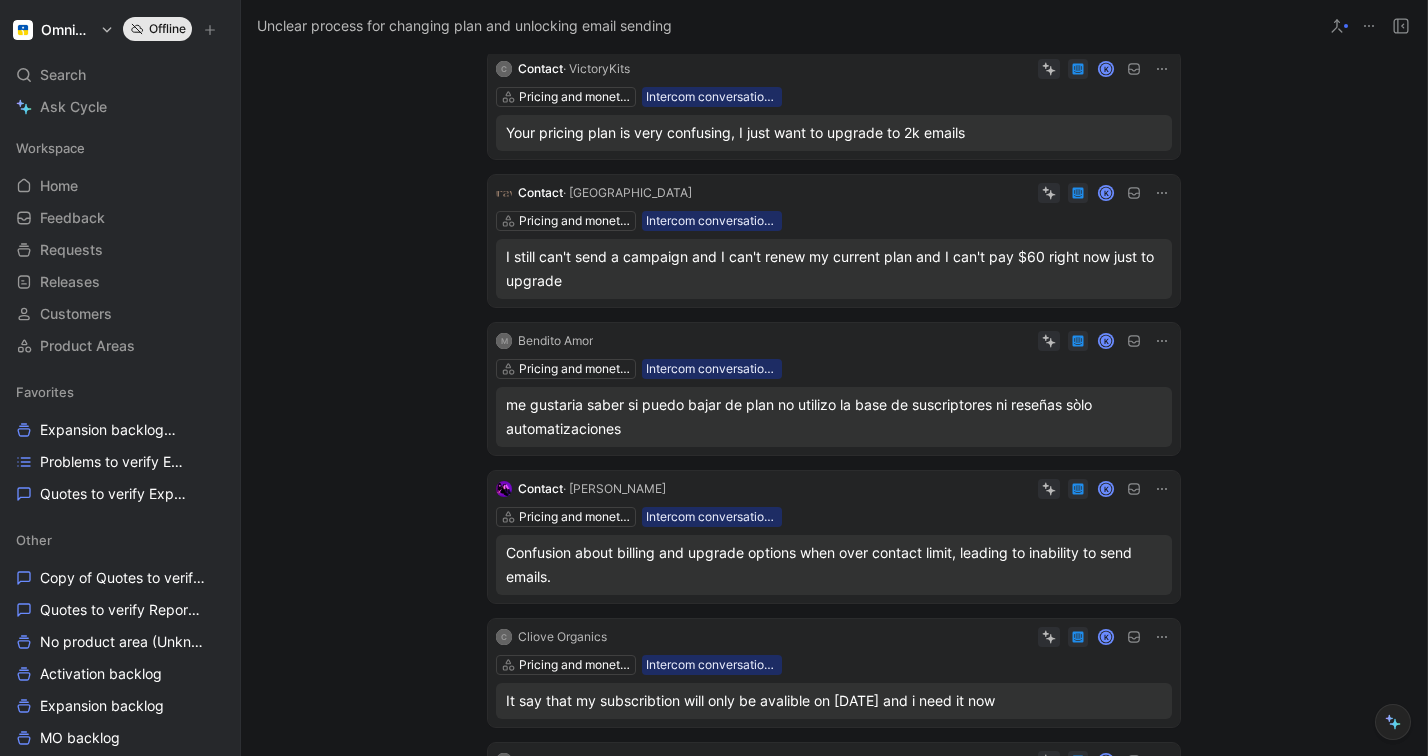 scroll, scrollTop: 764, scrollLeft: 0, axis: vertical 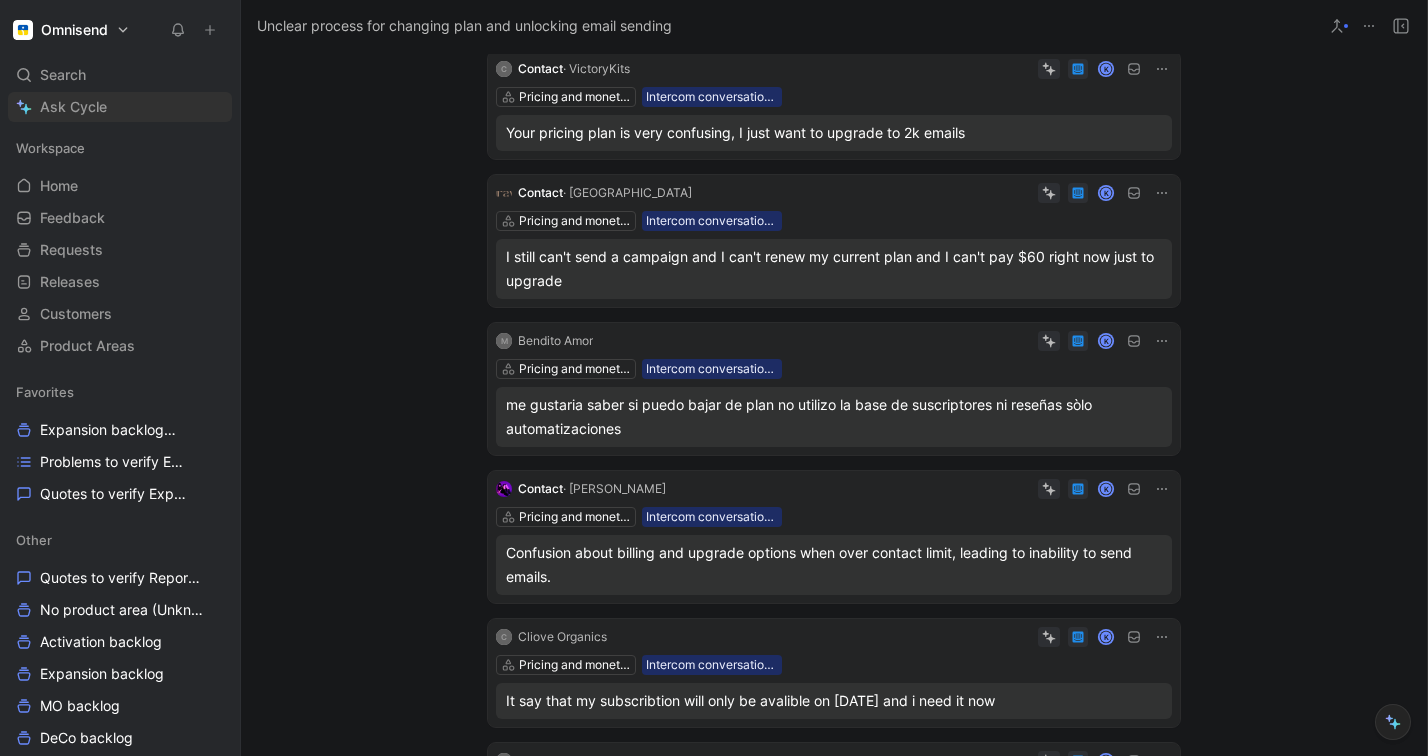 click on "Ask Cycle" at bounding box center (73, 107) 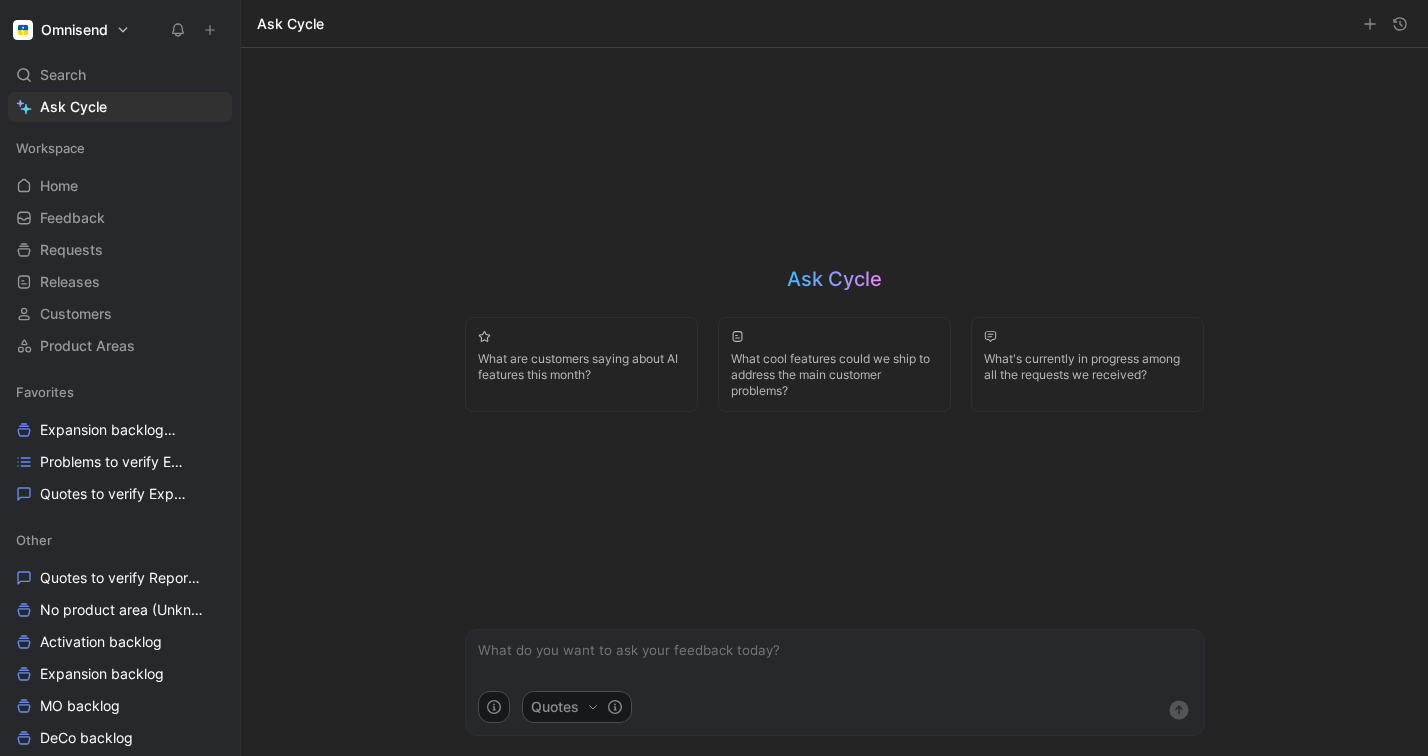 click at bounding box center (835, 660) 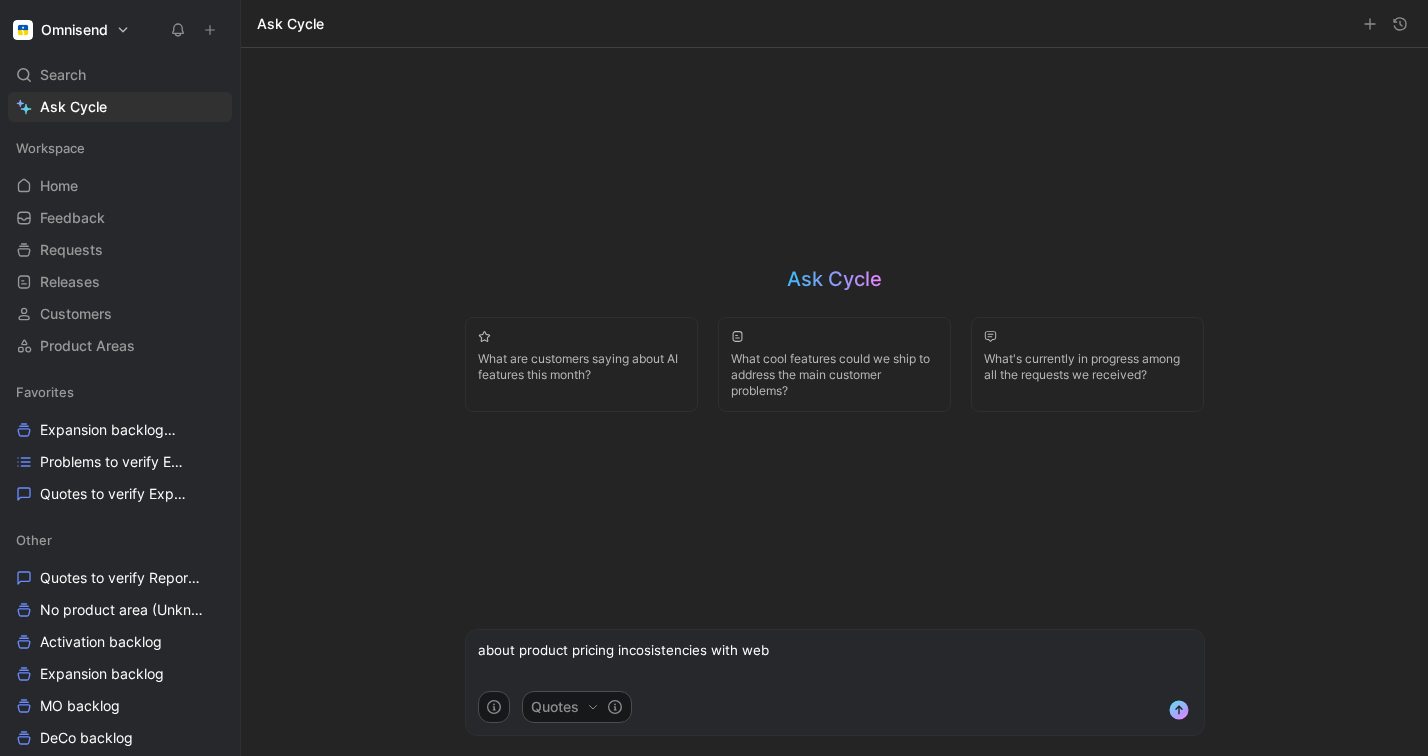 click on "about product pricing incosistencies with web" at bounding box center [835, 660] 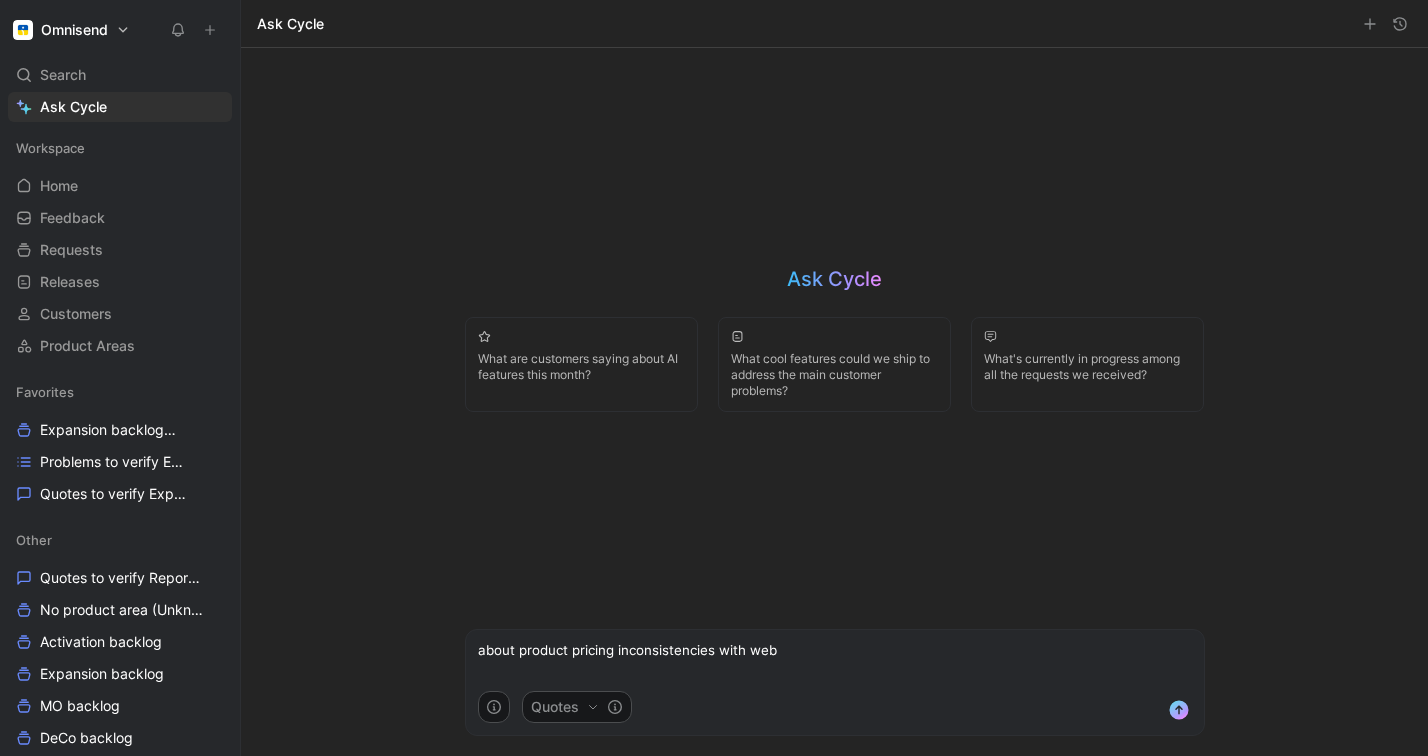 click on "about product pricing inconsistencies with web" at bounding box center (835, 660) 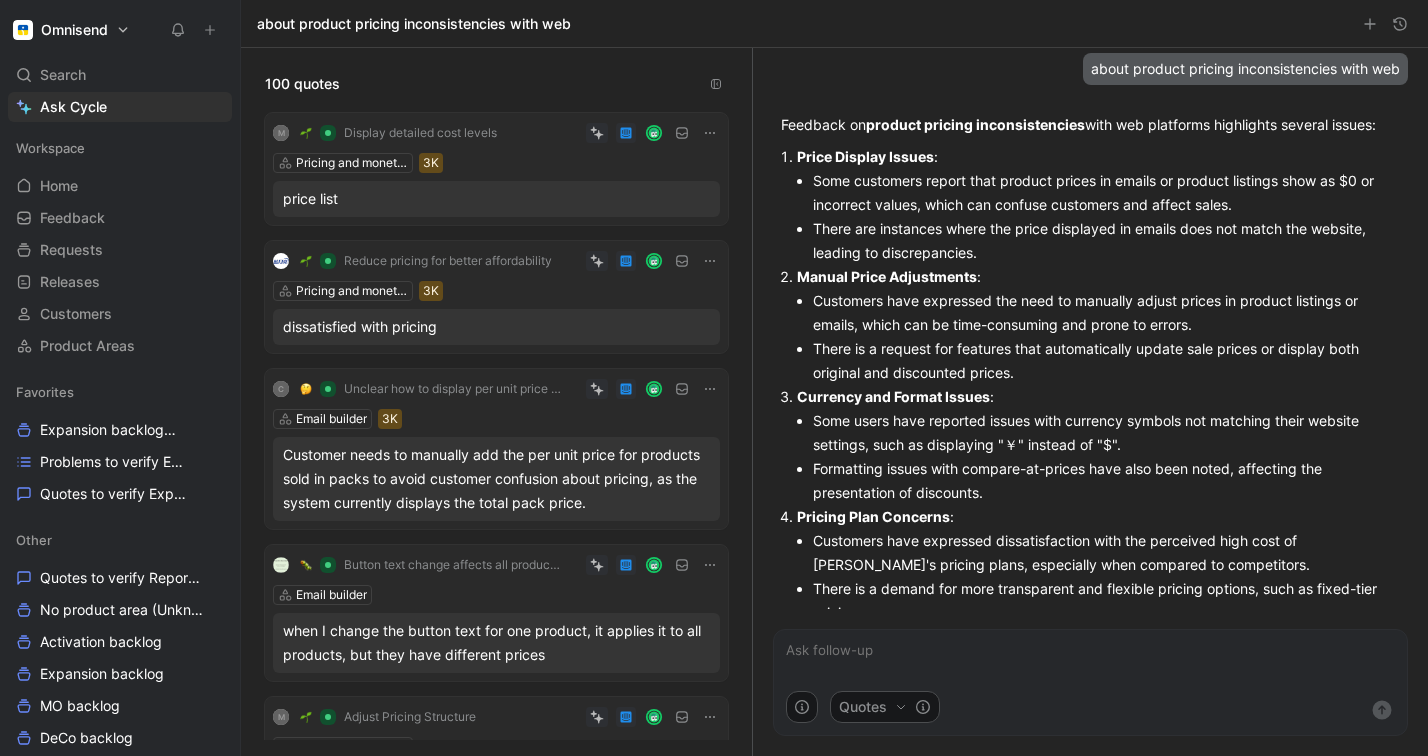 scroll, scrollTop: 55, scrollLeft: 0, axis: vertical 